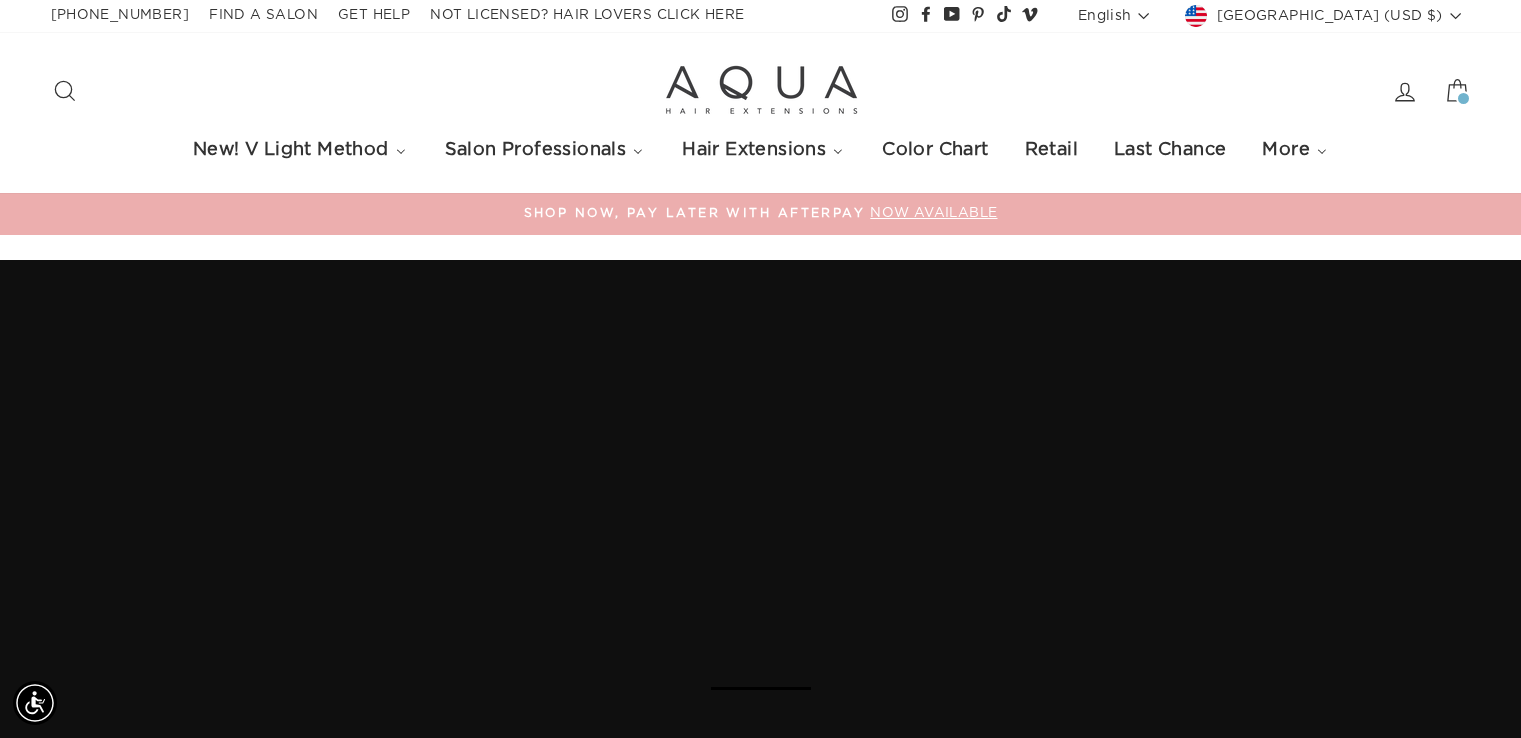 scroll, scrollTop: 0, scrollLeft: 0, axis: both 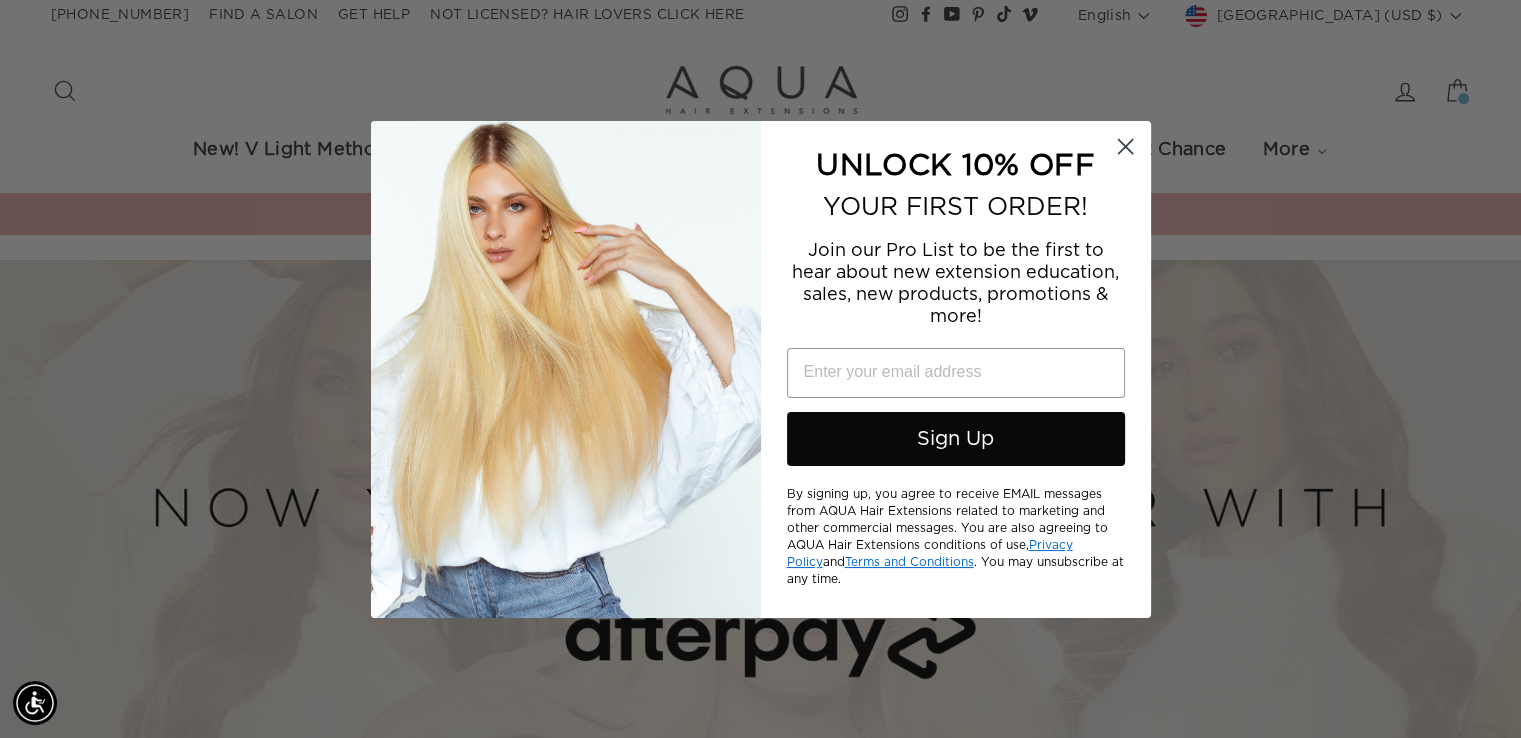 click 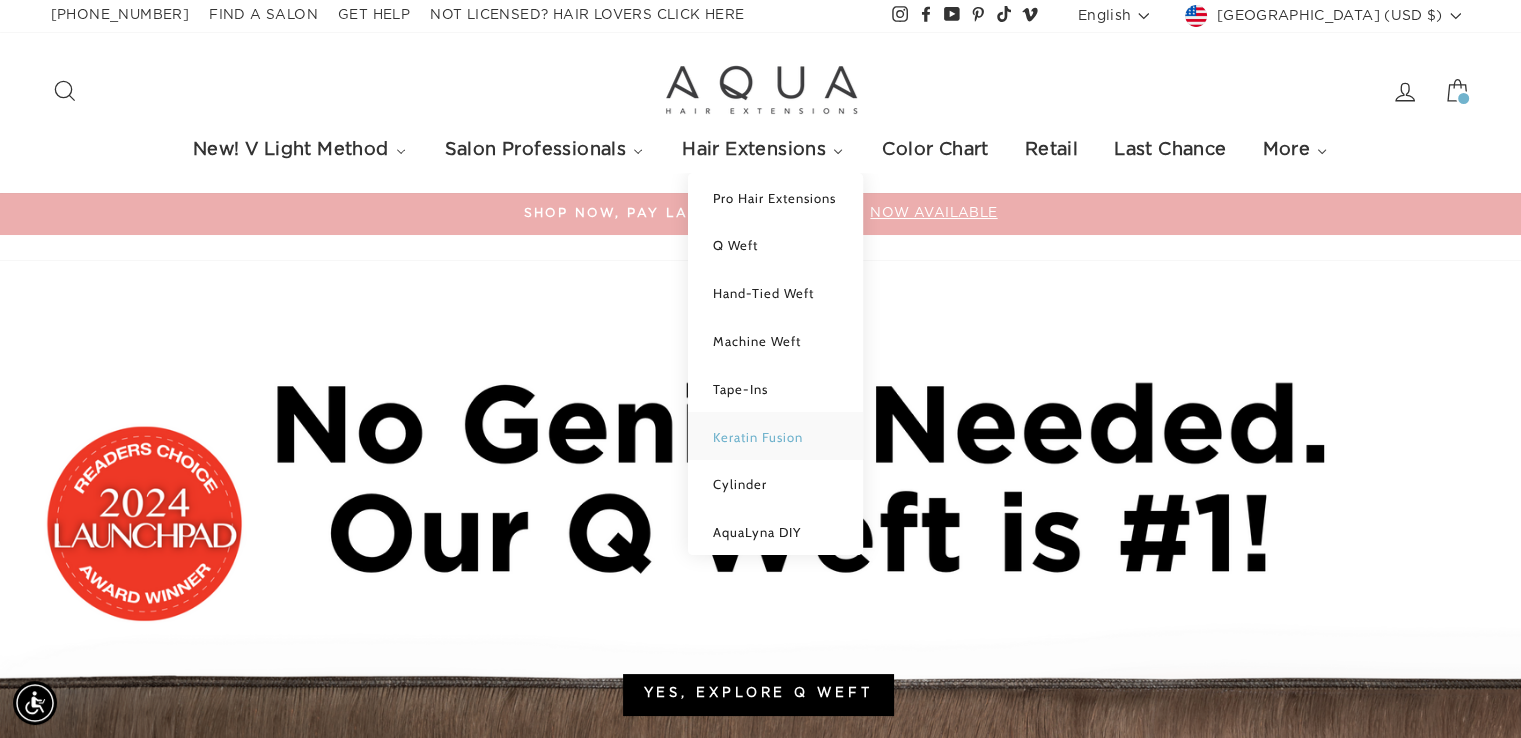 click on "Keratin Fusion" at bounding box center (775, 436) 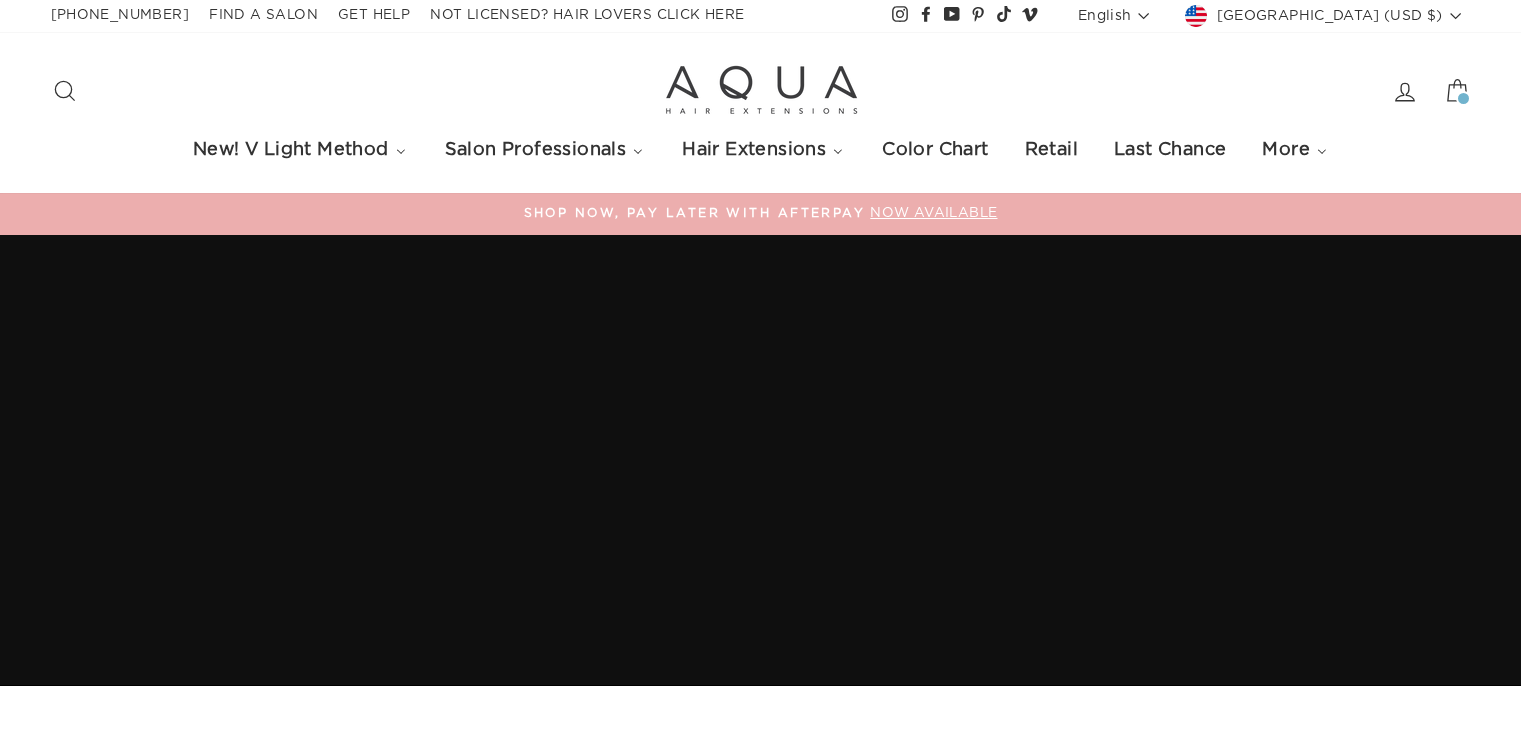 scroll, scrollTop: 0, scrollLeft: 0, axis: both 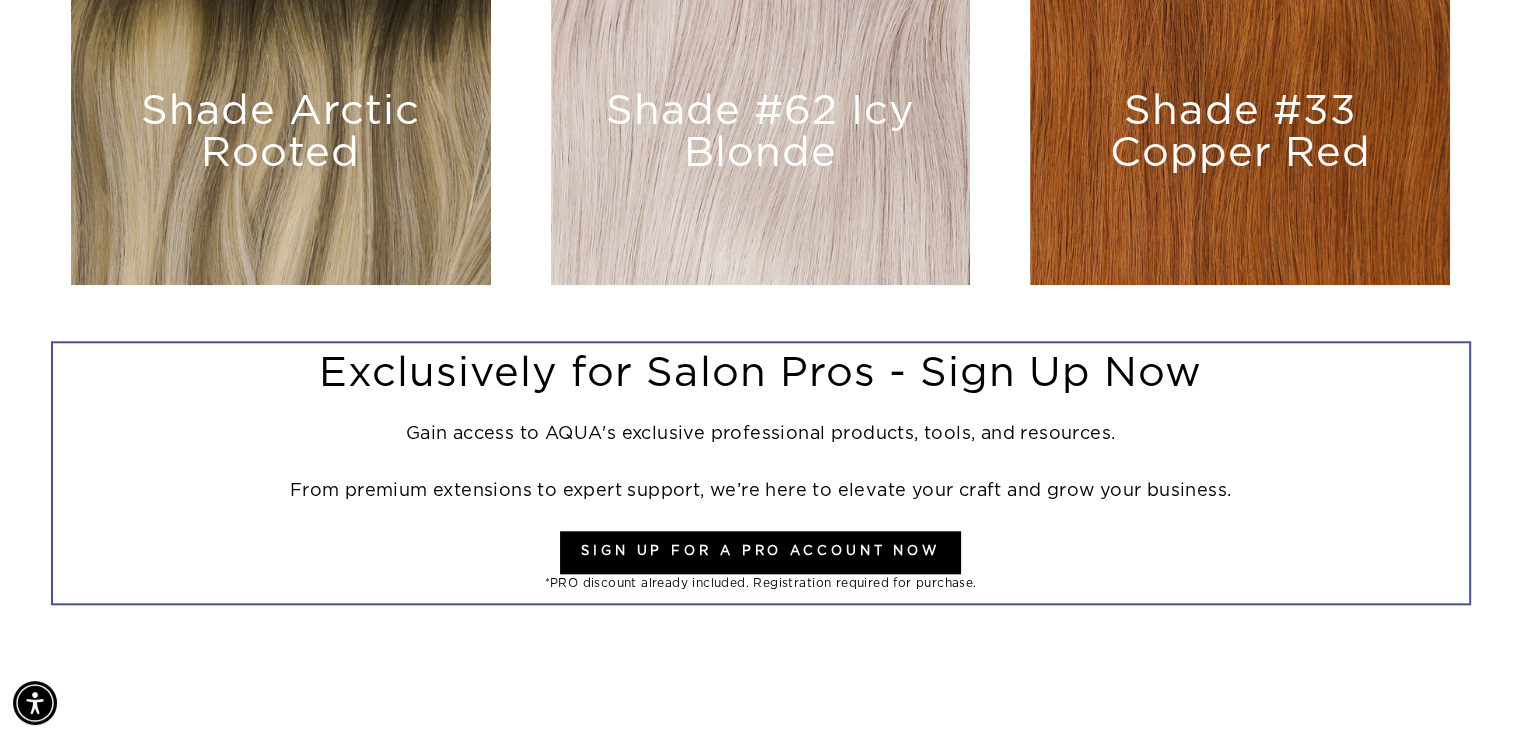 click at bounding box center (281, 132) 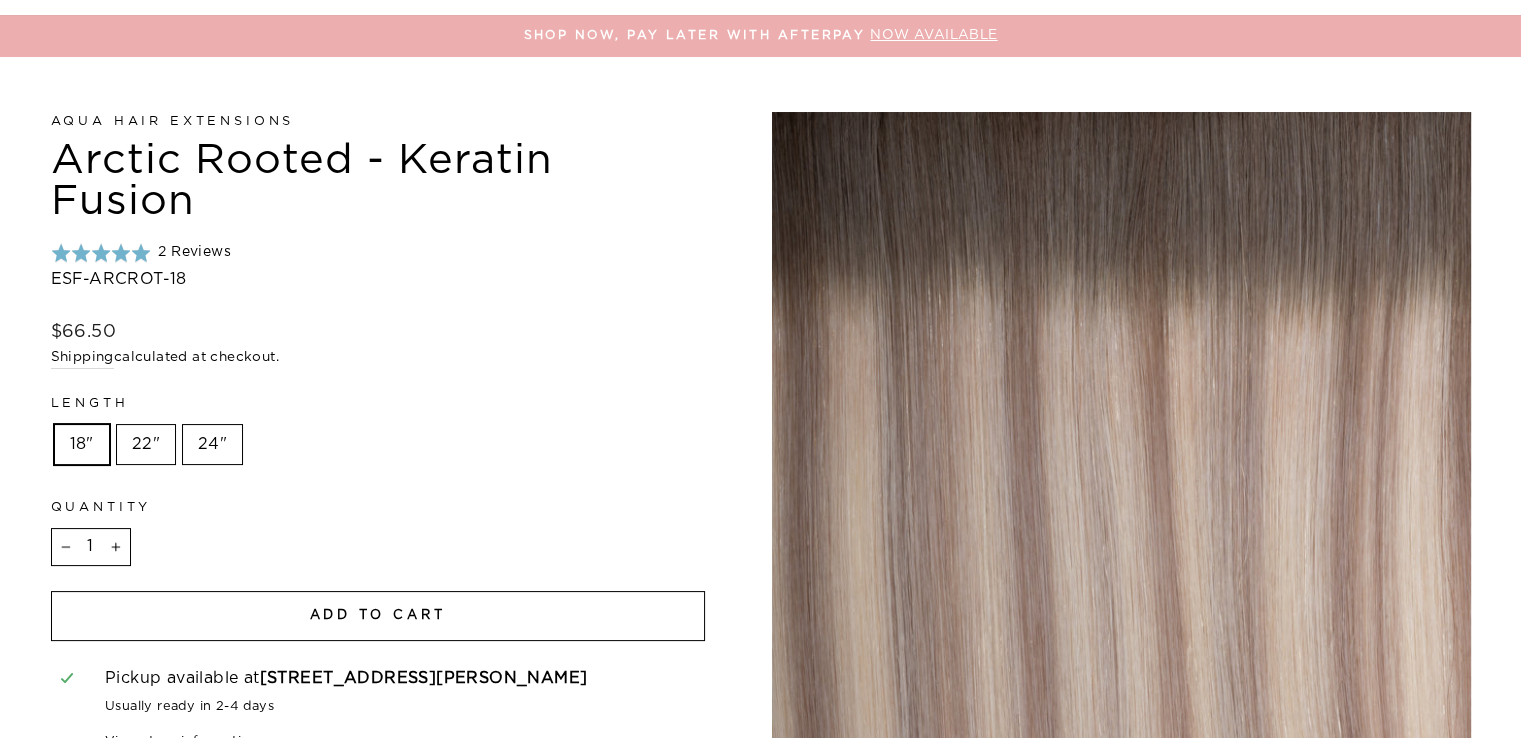 scroll, scrollTop: 180, scrollLeft: 0, axis: vertical 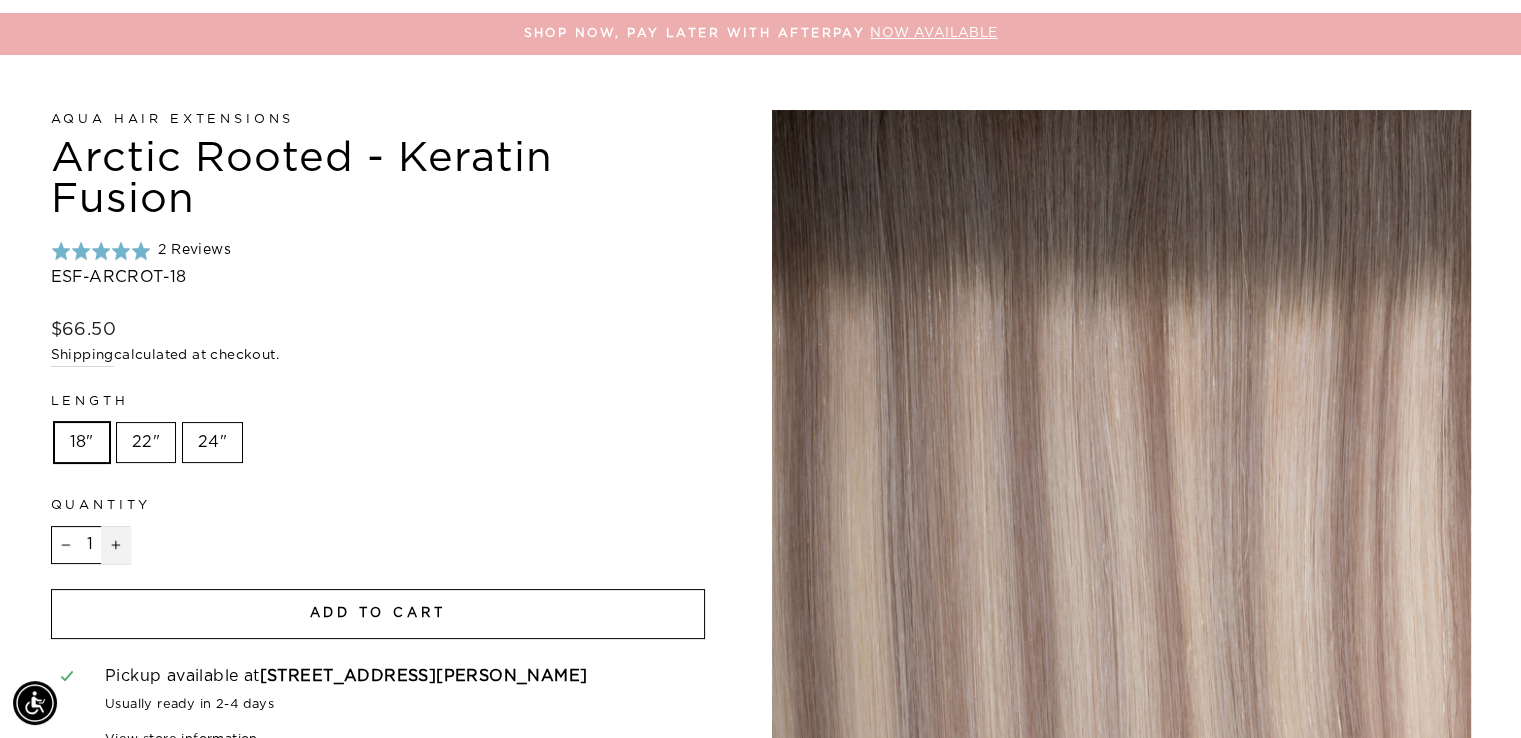 click 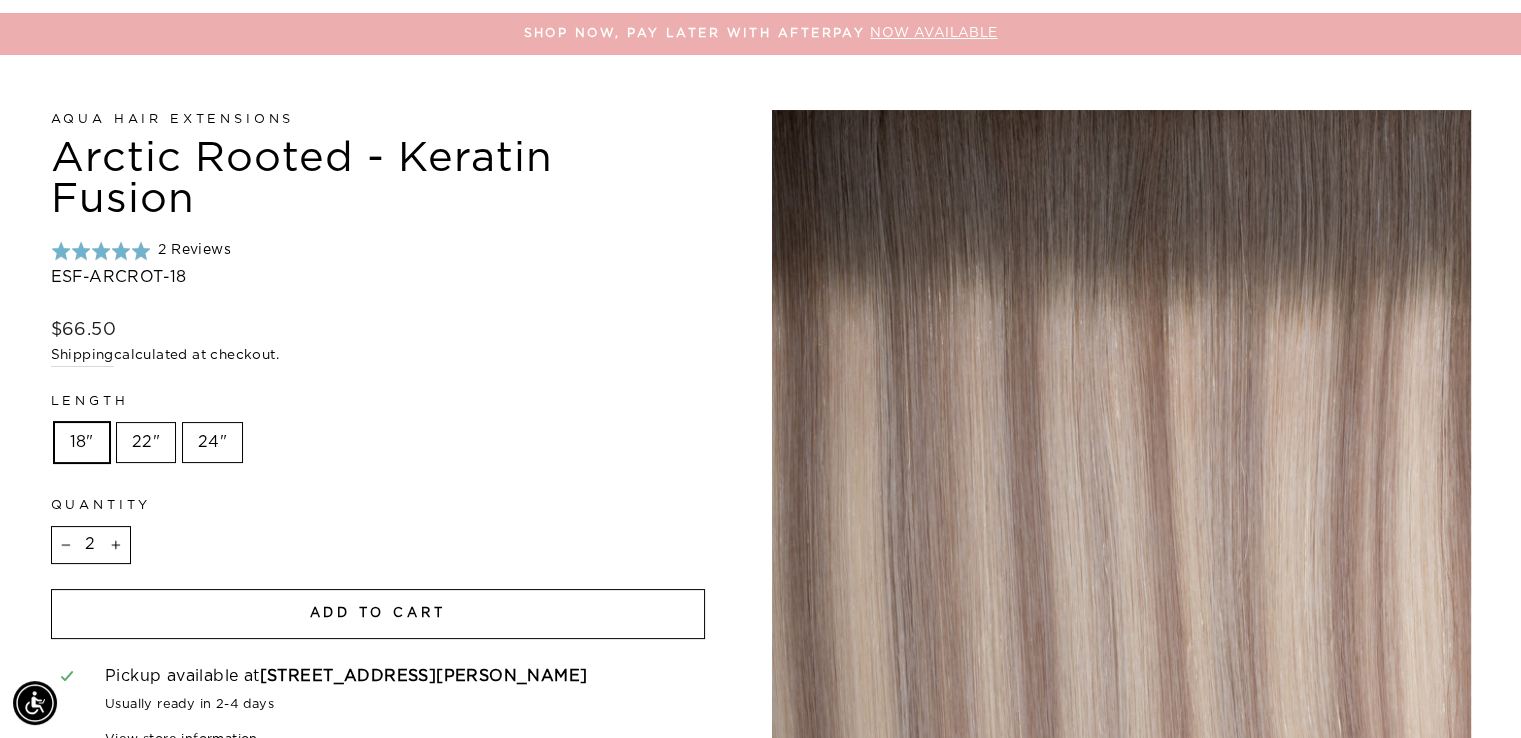 click on "Add to cart" at bounding box center [378, 614] 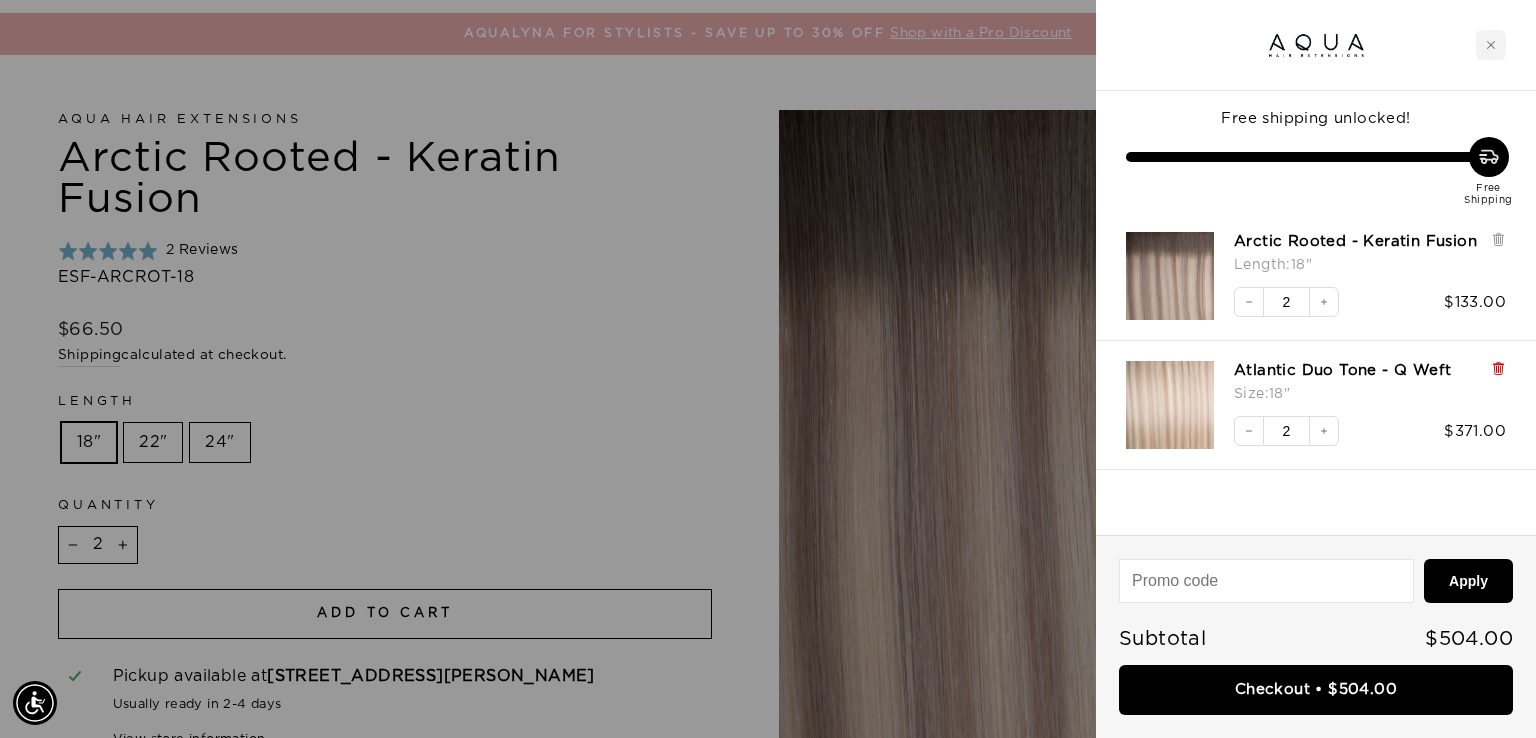click 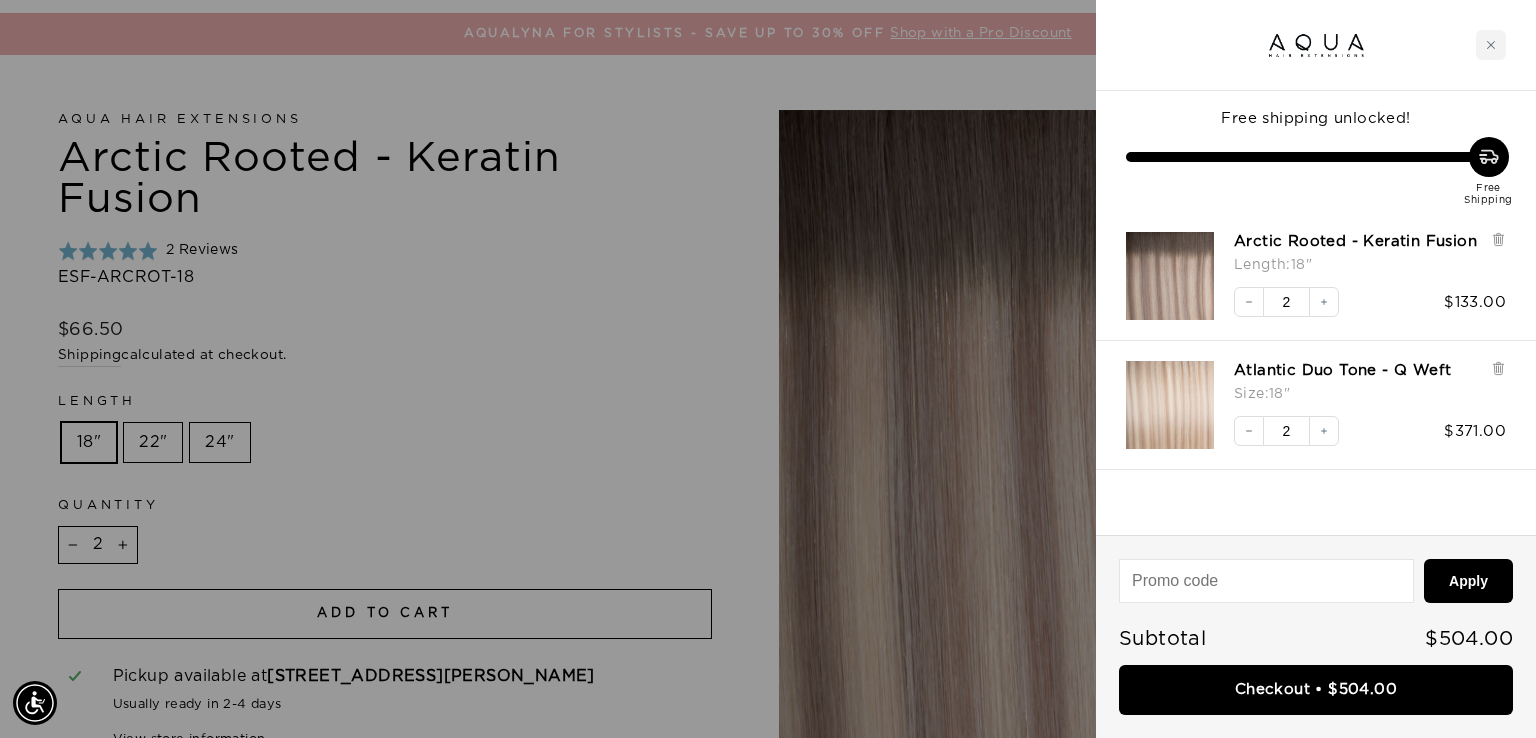 click at bounding box center (768, 369) 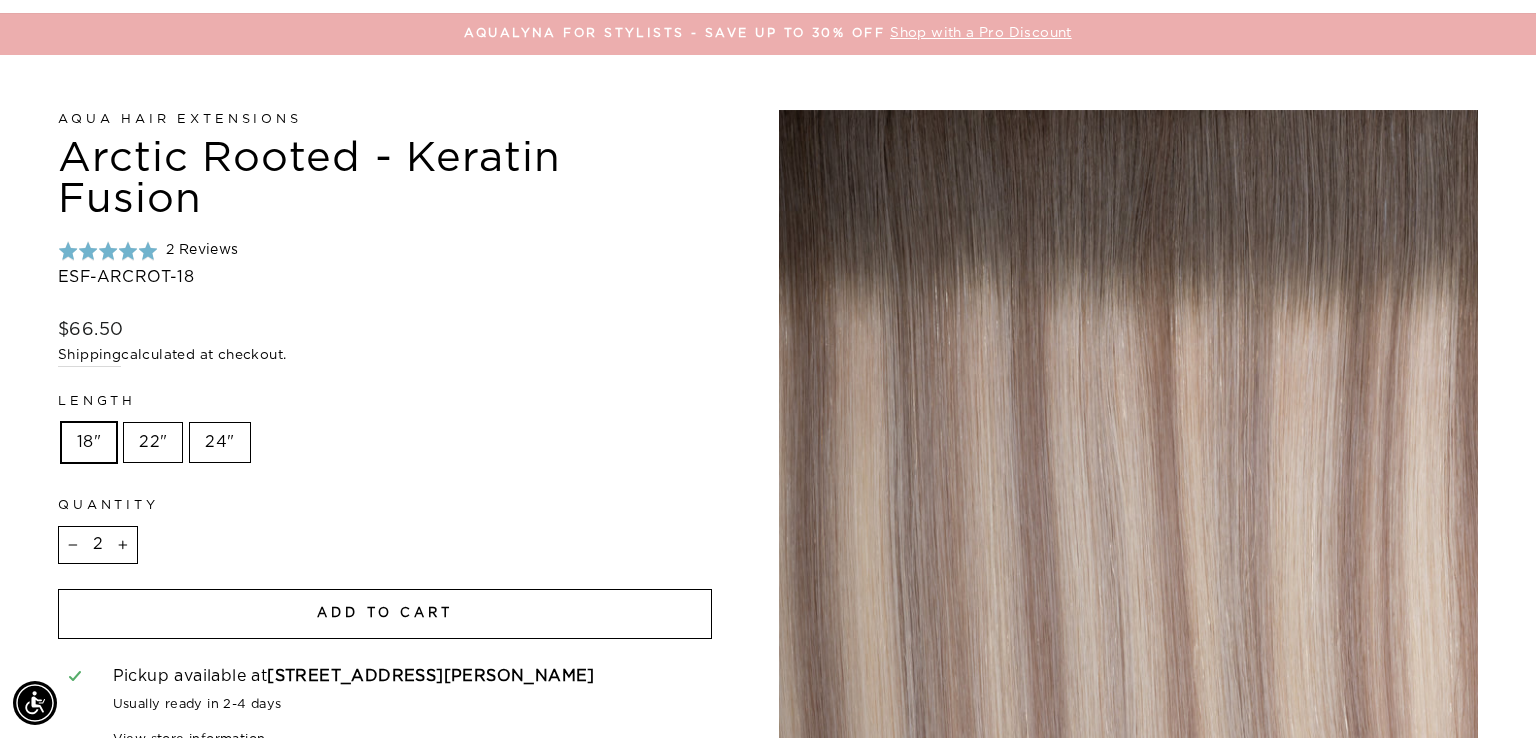 click at bounding box center [1756, 45] 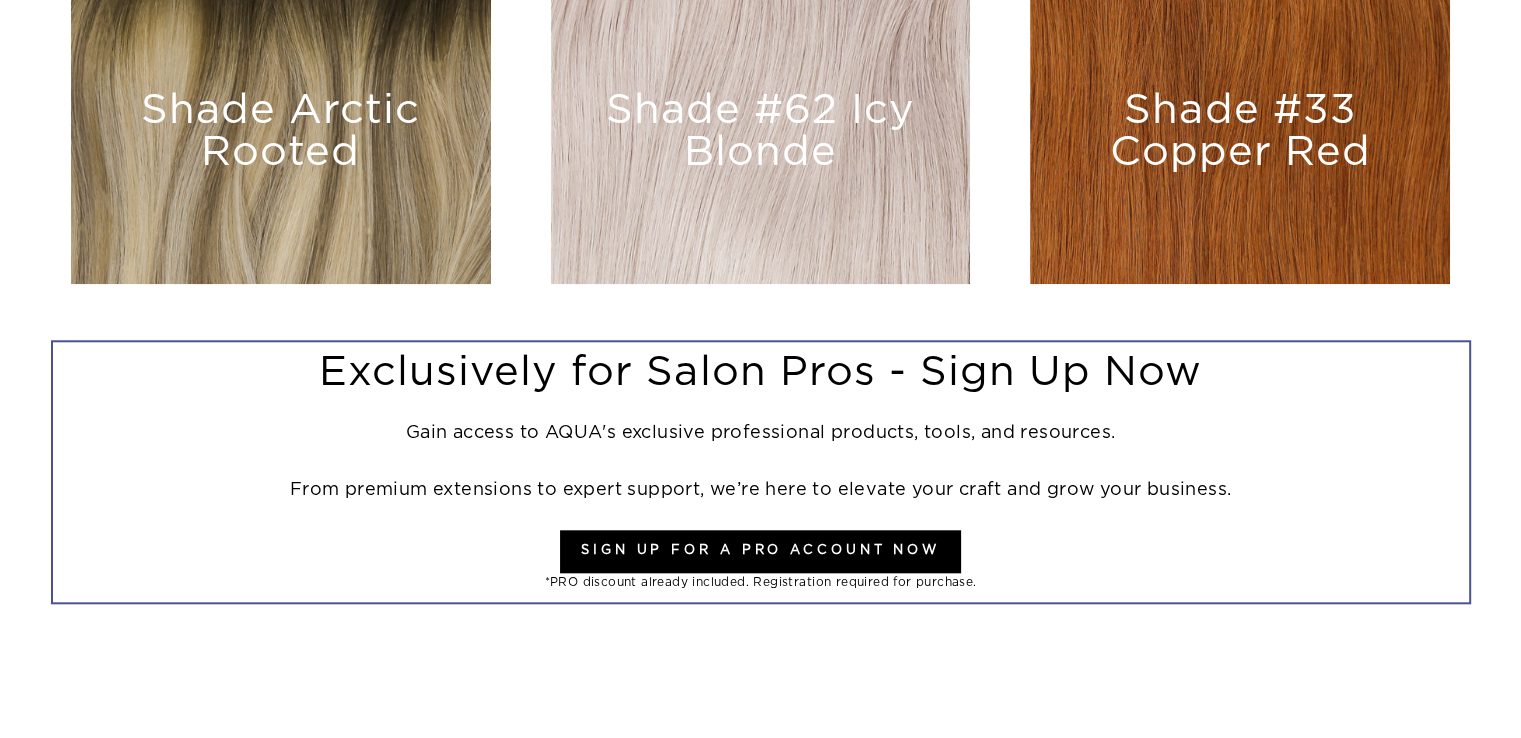 scroll, scrollTop: 1856, scrollLeft: 0, axis: vertical 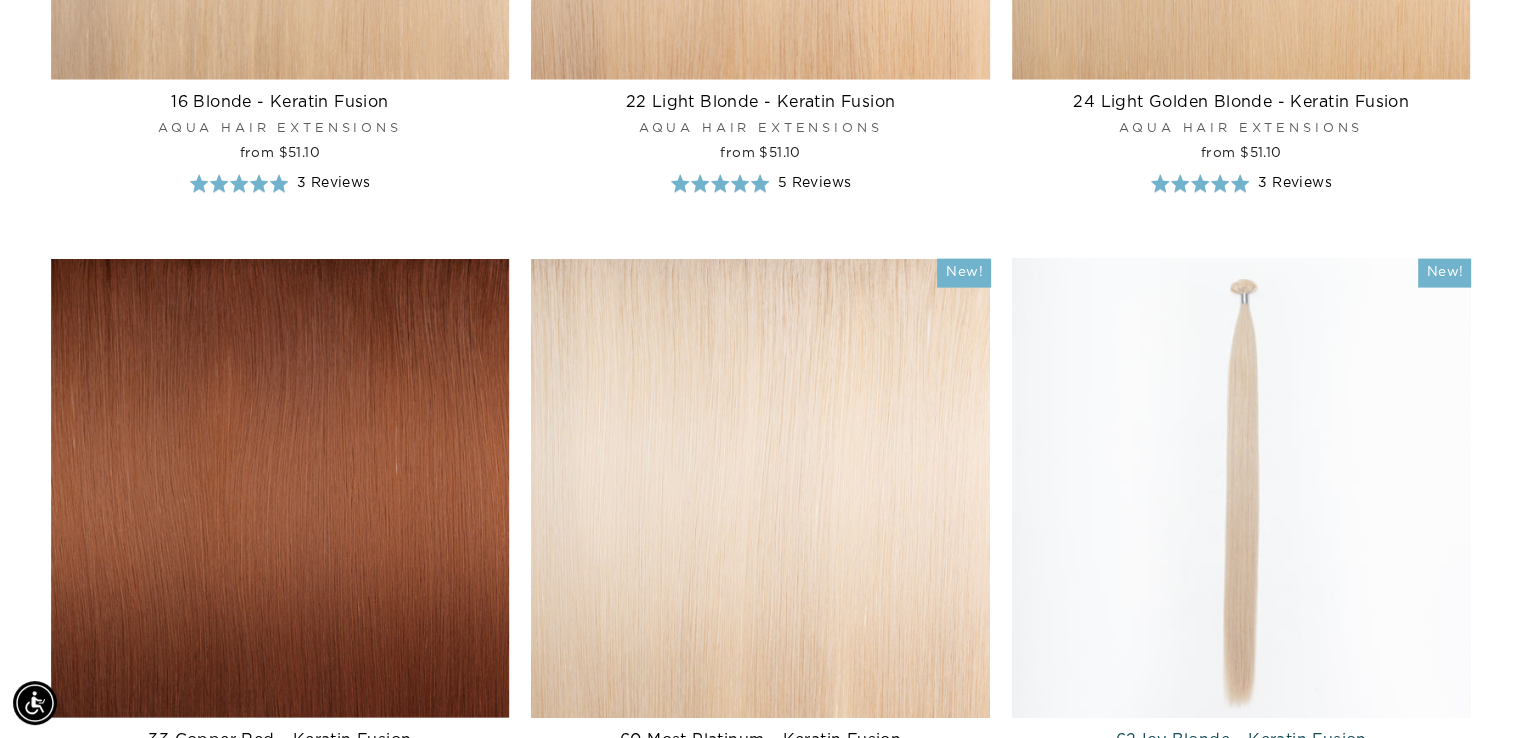 click at bounding box center (1241, 488) 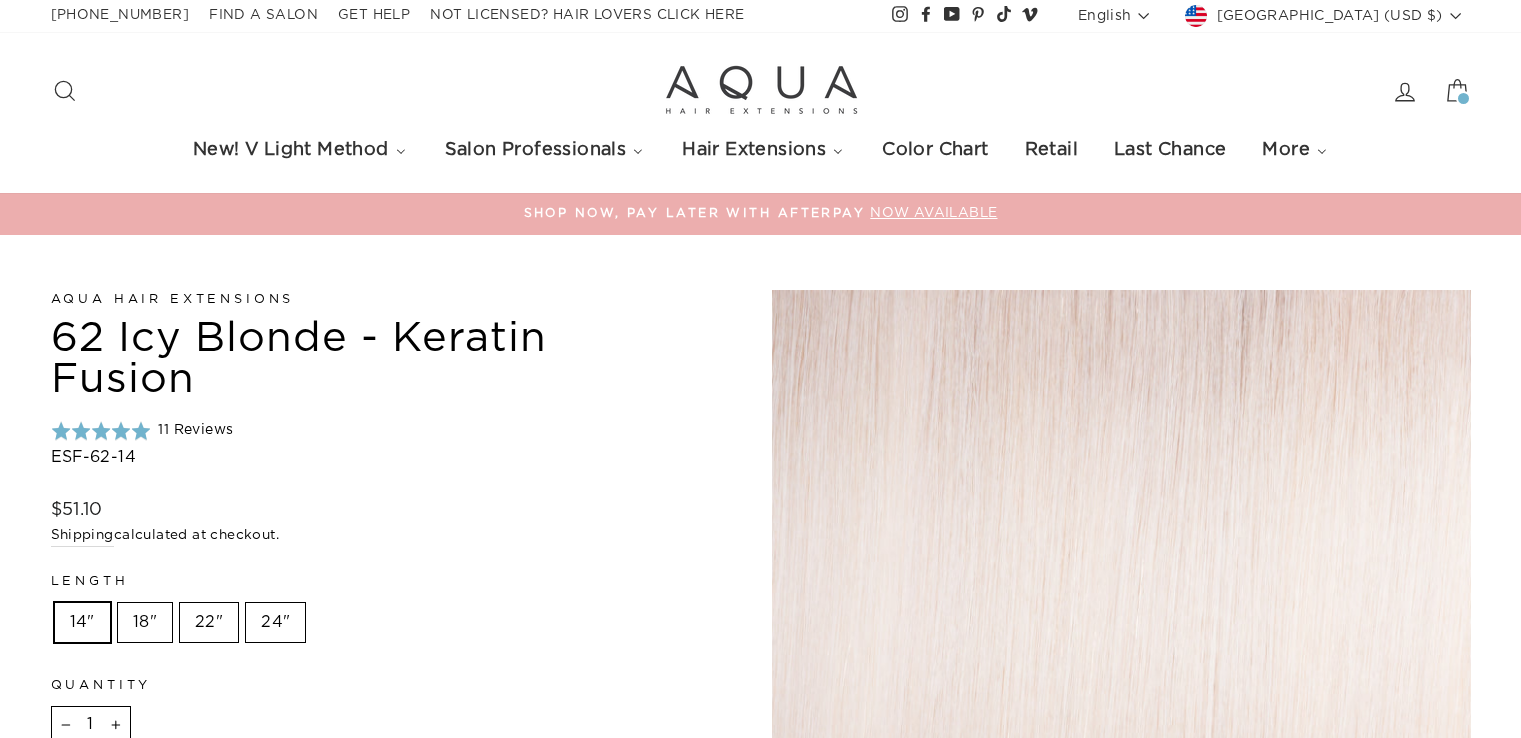 scroll, scrollTop: 0, scrollLeft: 0, axis: both 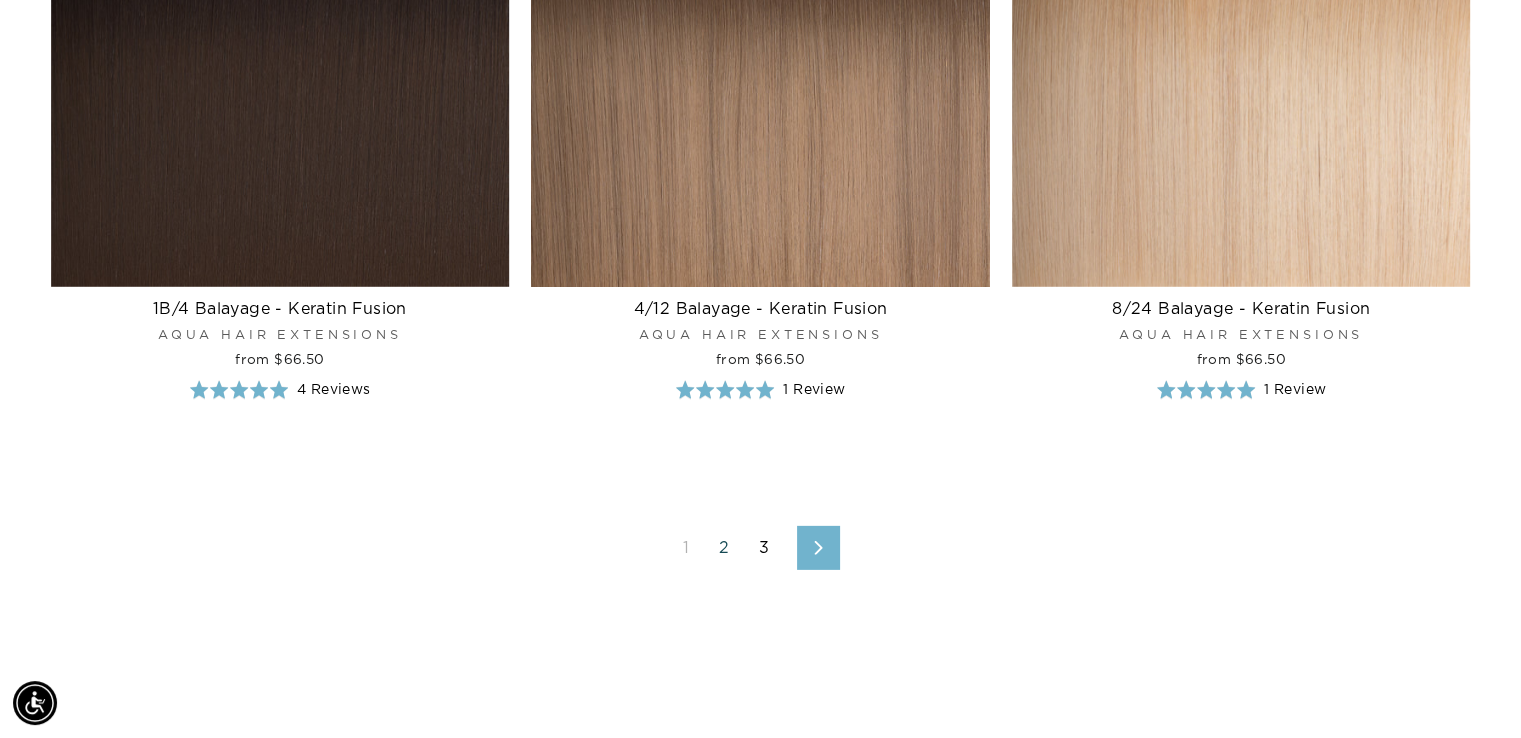click on "2" at bounding box center [724, 548] 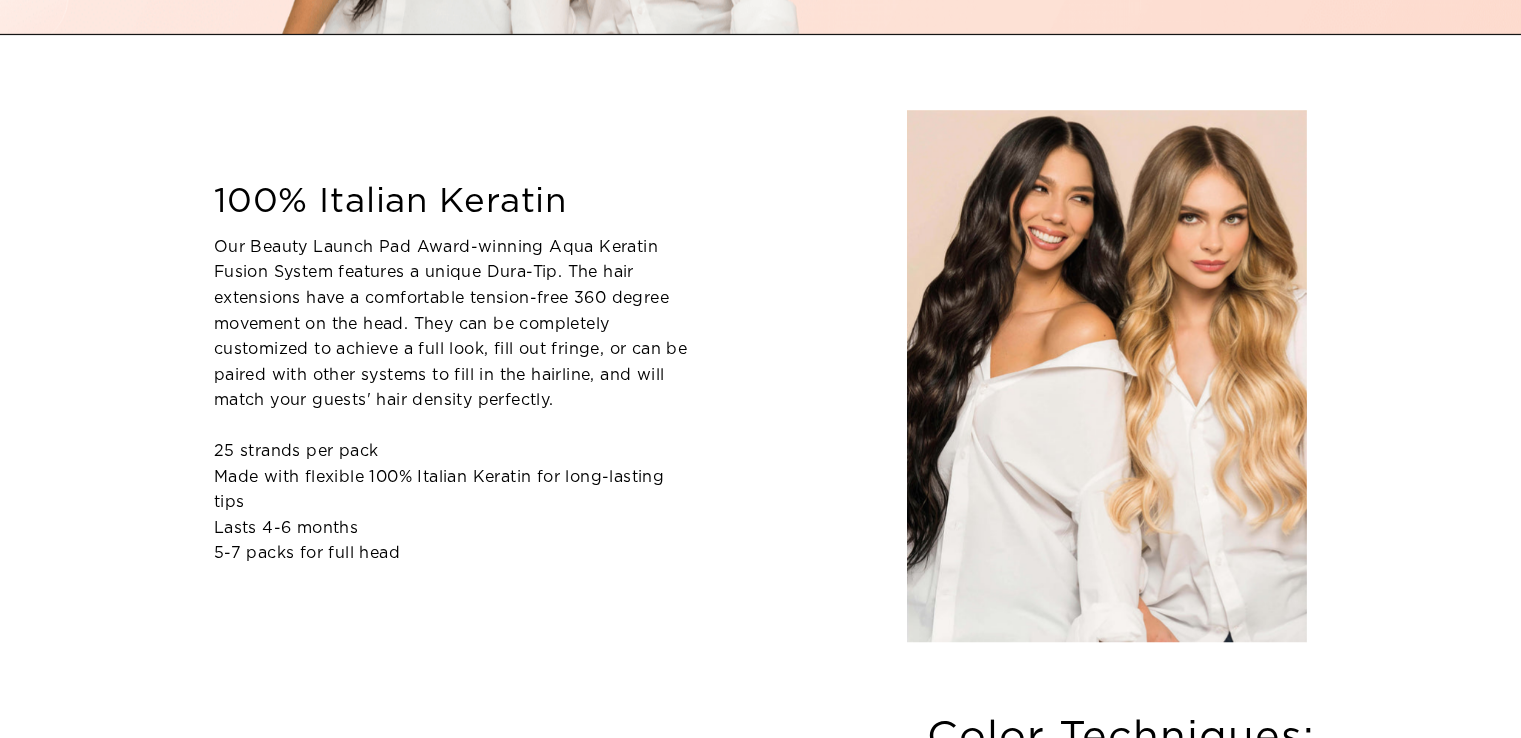 scroll, scrollTop: 992, scrollLeft: 0, axis: vertical 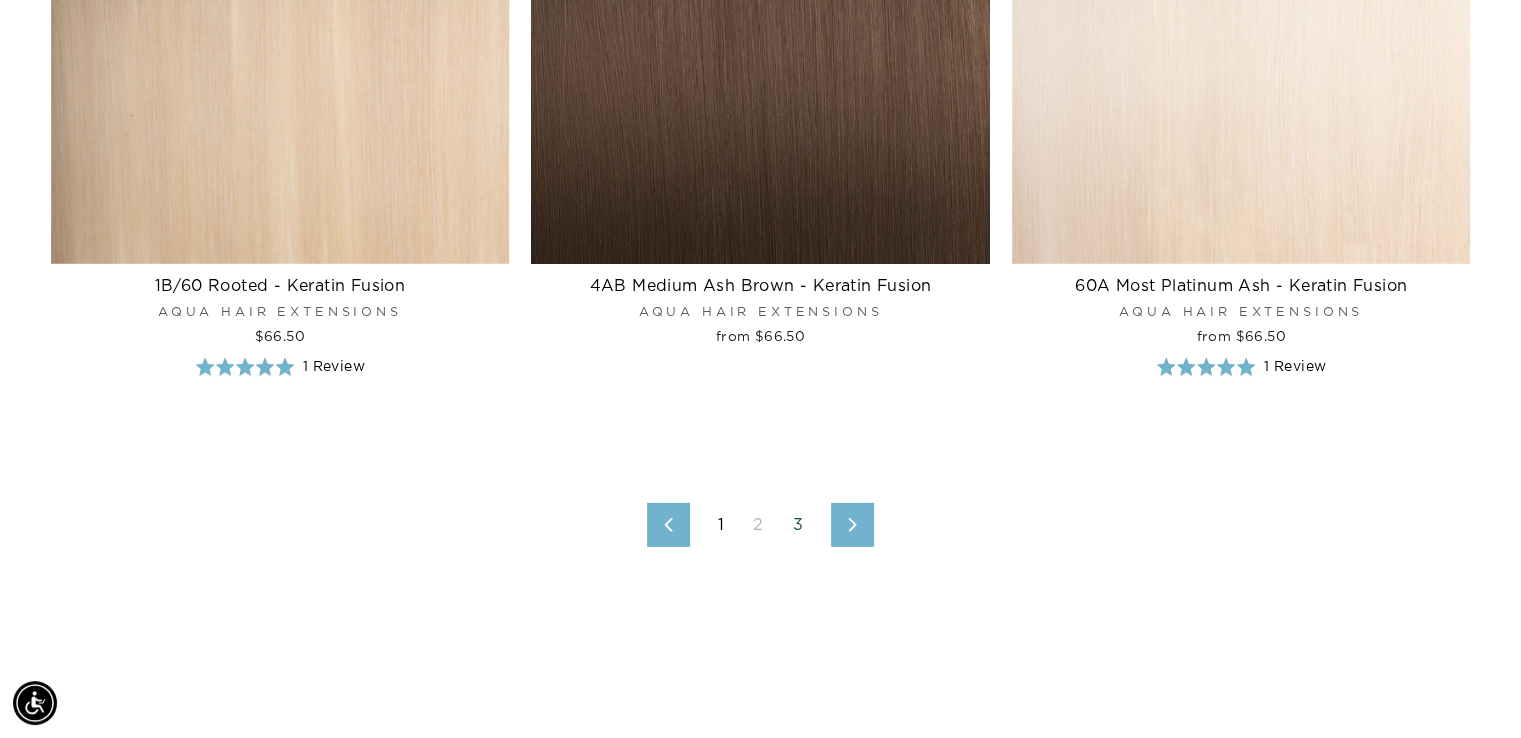 click on "3" at bounding box center [798, 525] 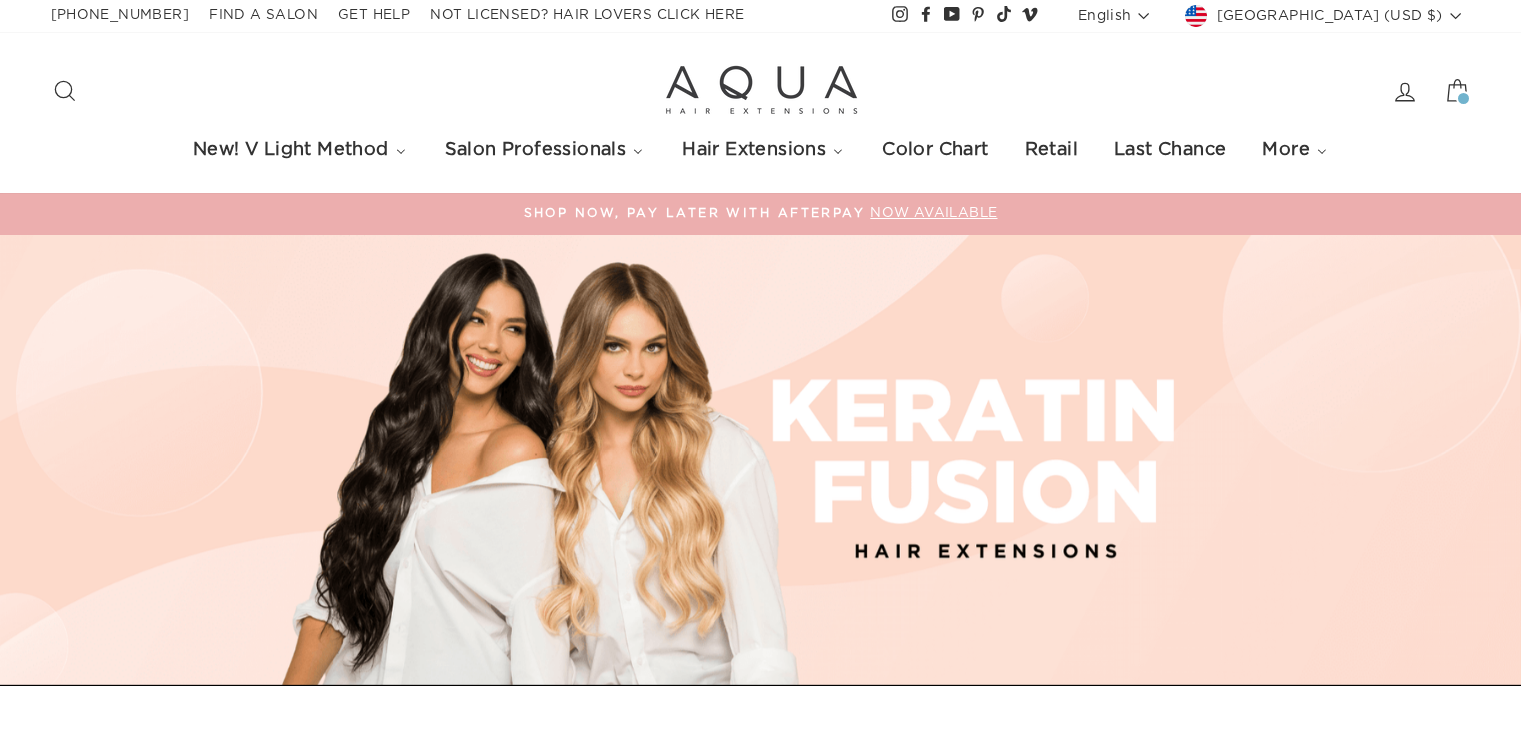 scroll, scrollTop: 870, scrollLeft: 0, axis: vertical 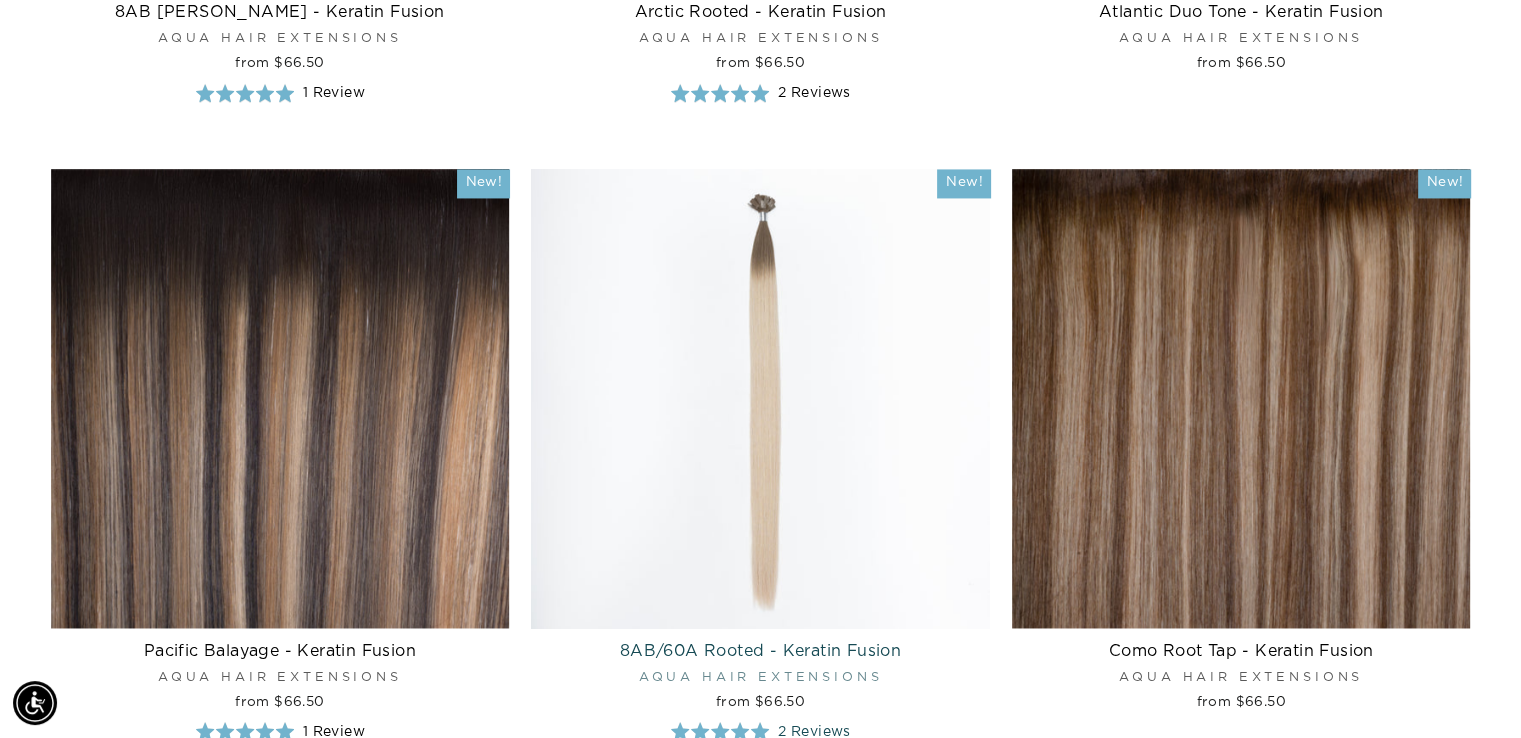 click at bounding box center [760, 398] 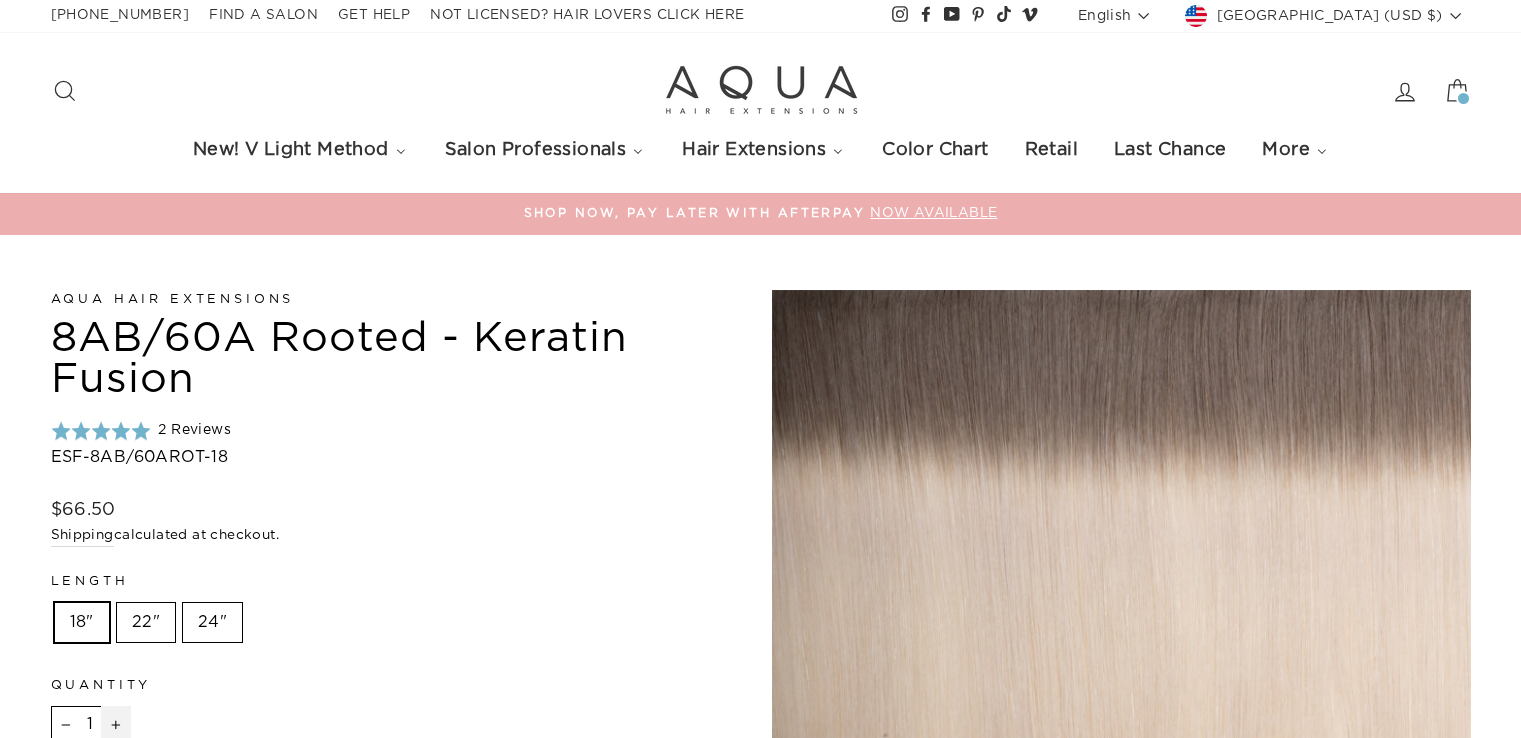 scroll, scrollTop: 0, scrollLeft: 0, axis: both 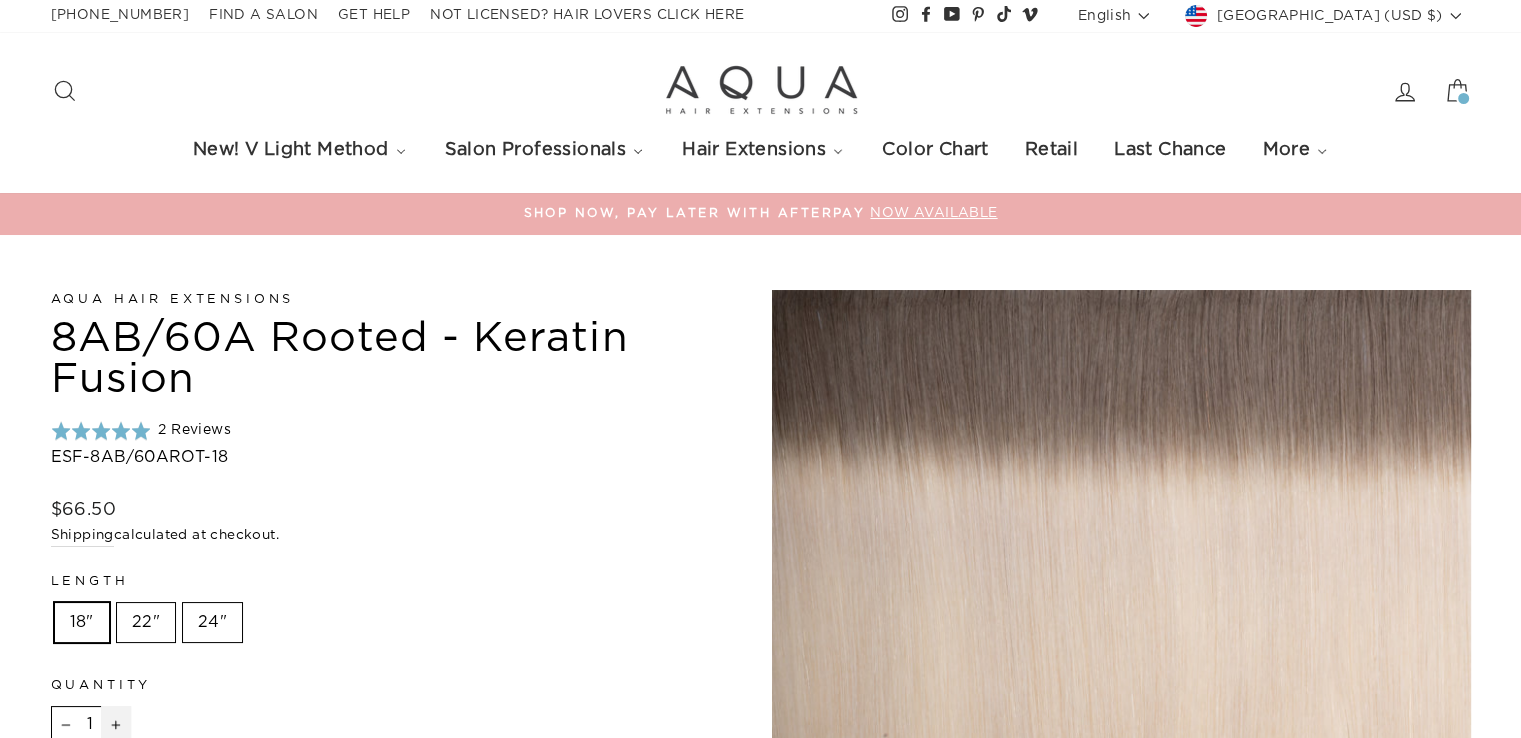 click 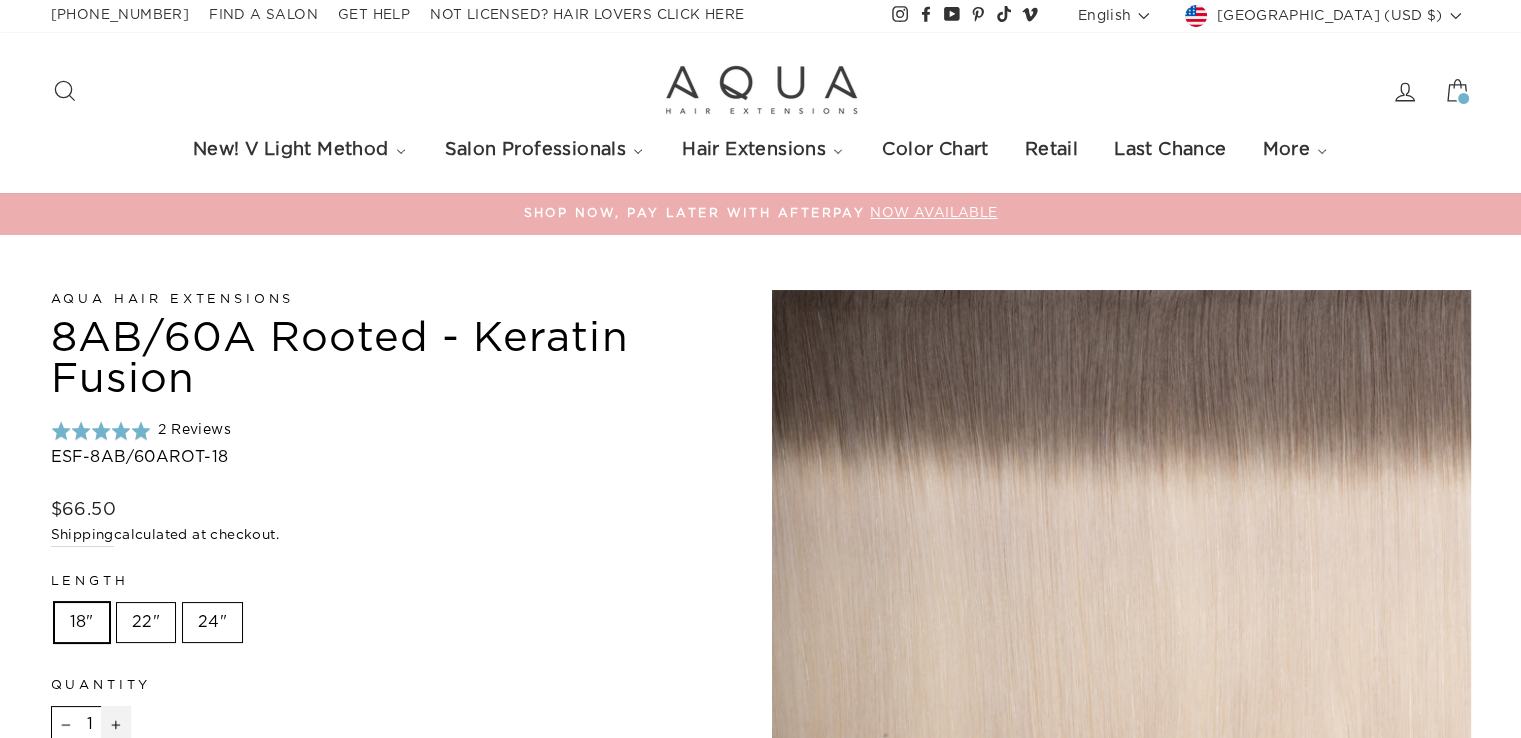 type on "2" 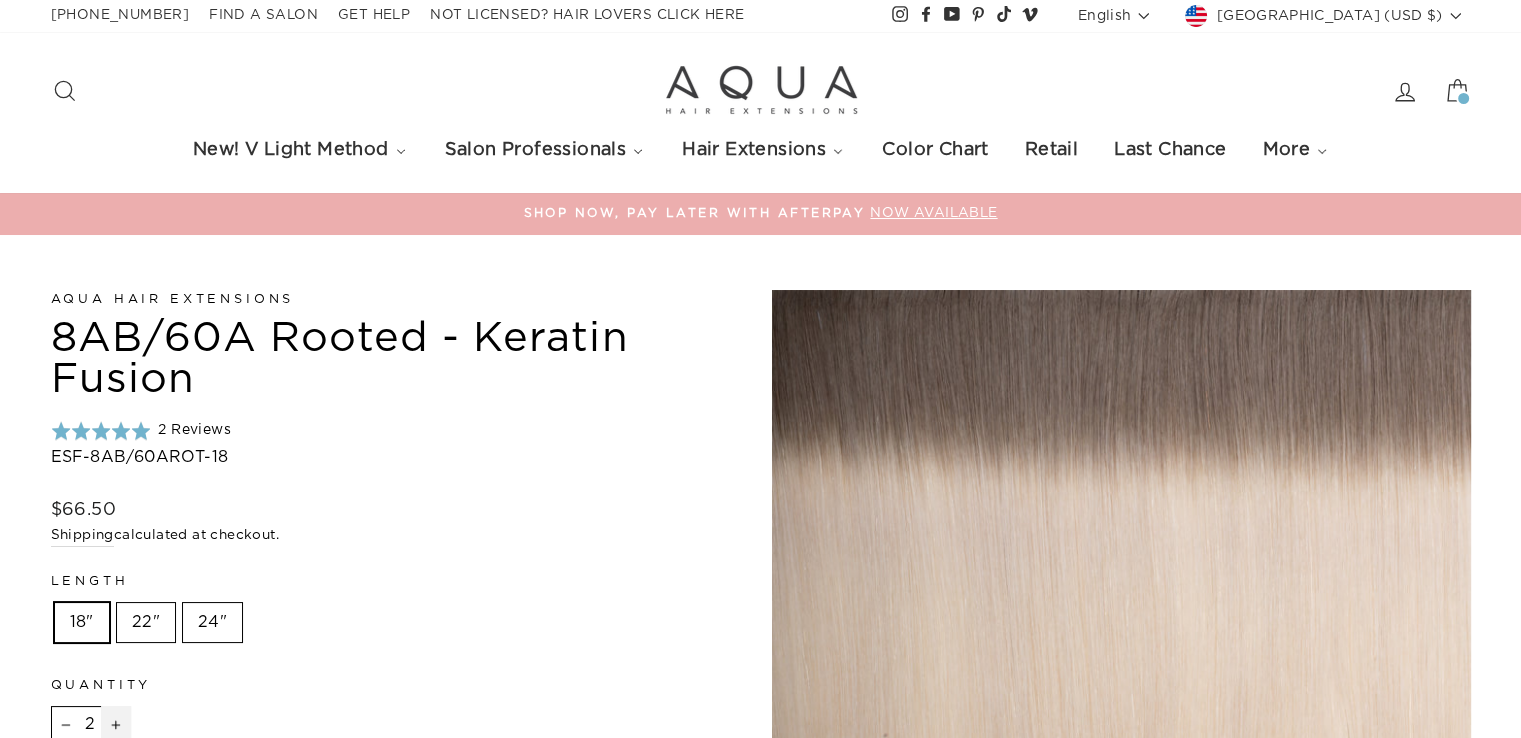 scroll, scrollTop: 0, scrollLeft: 0, axis: both 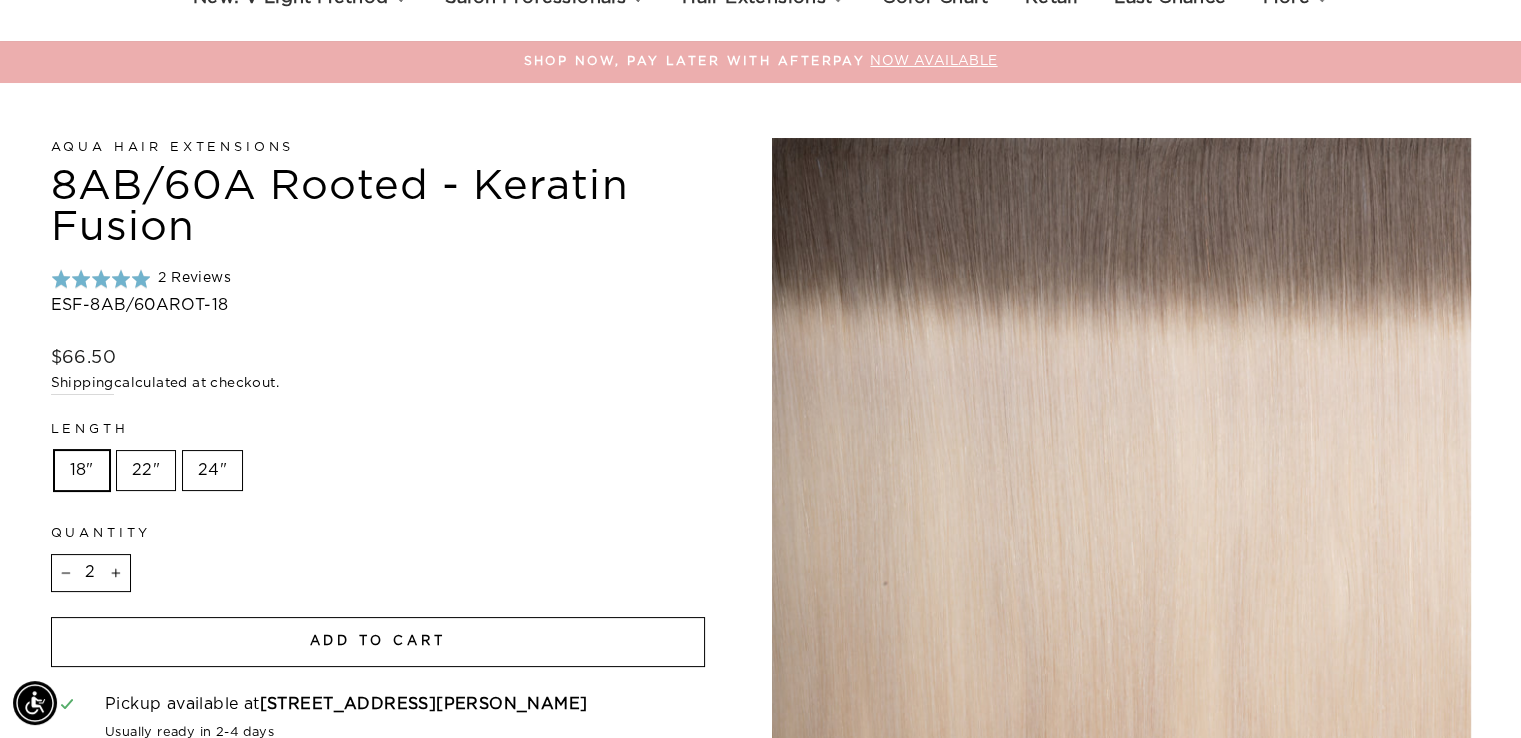 click on "Add to cart" at bounding box center (378, 641) 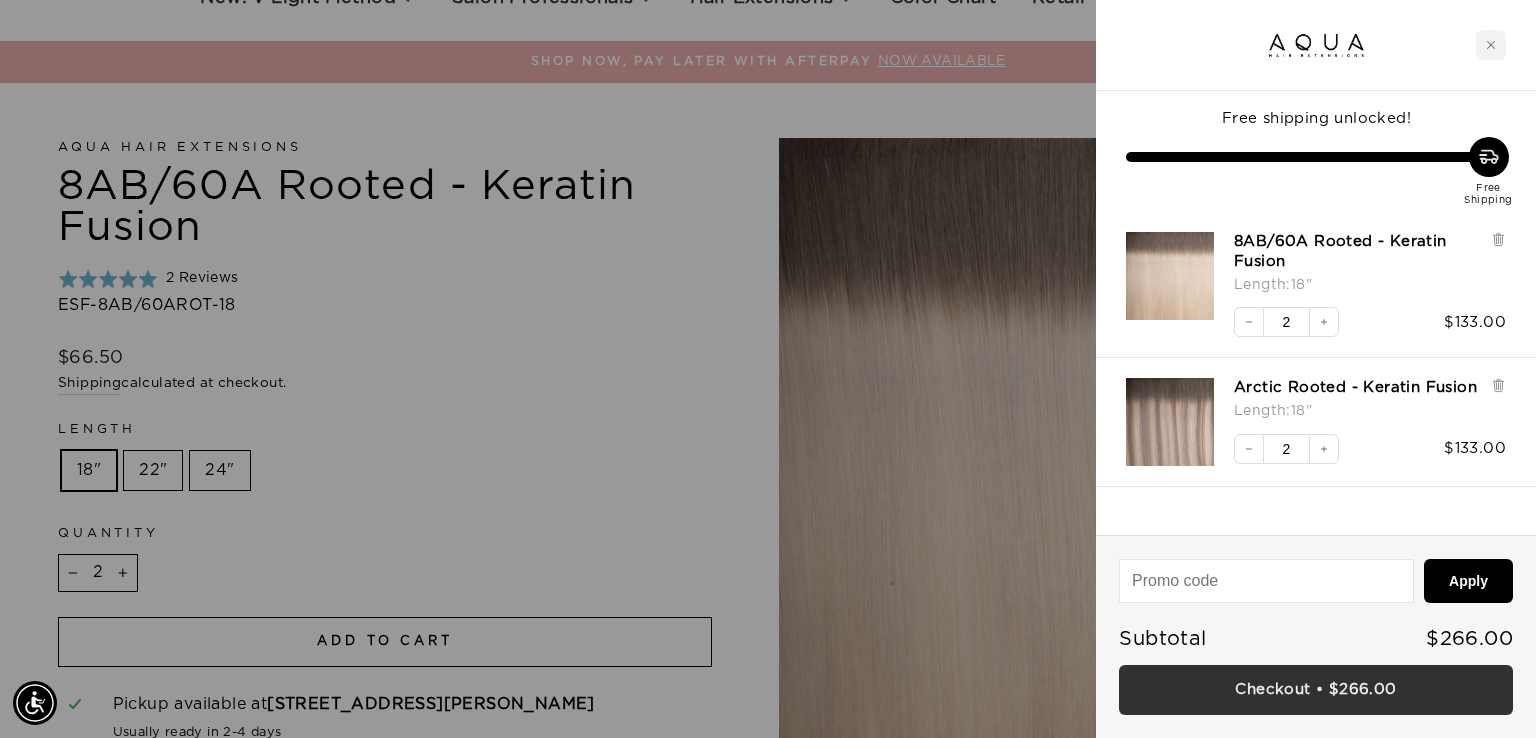 click on "Checkout • $266.00" at bounding box center (1316, 690) 